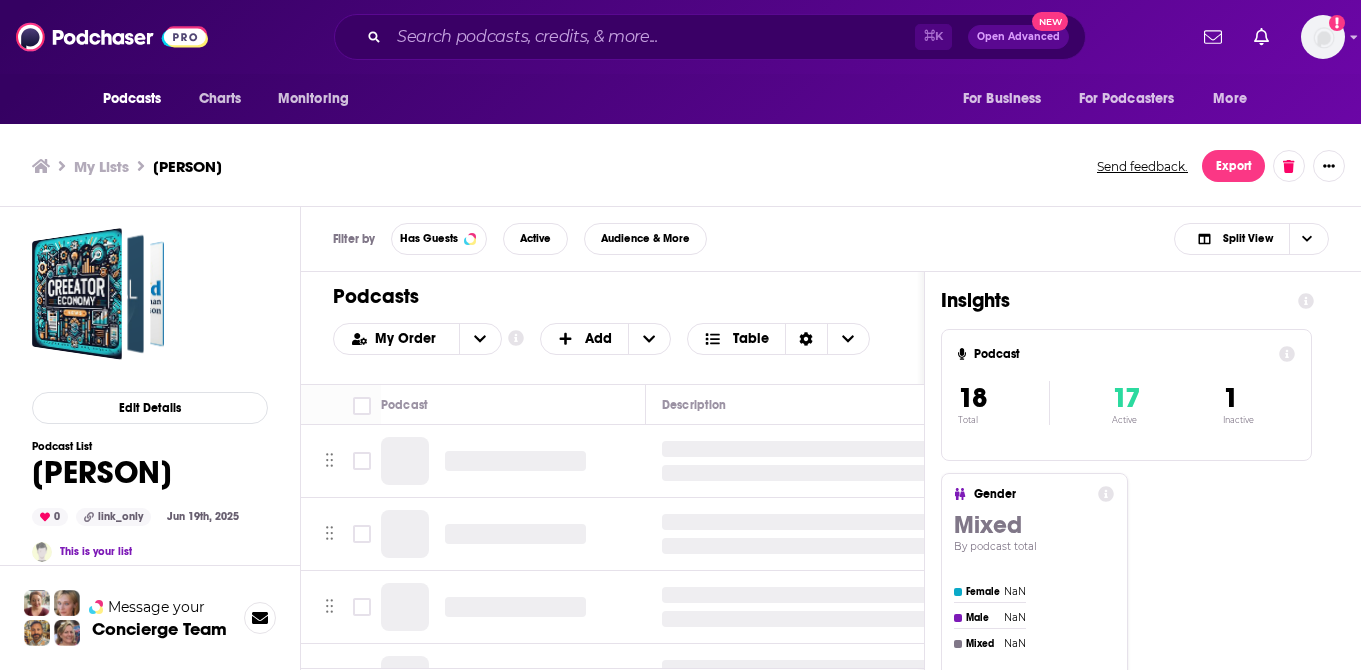 scroll, scrollTop: 0, scrollLeft: 0, axis: both 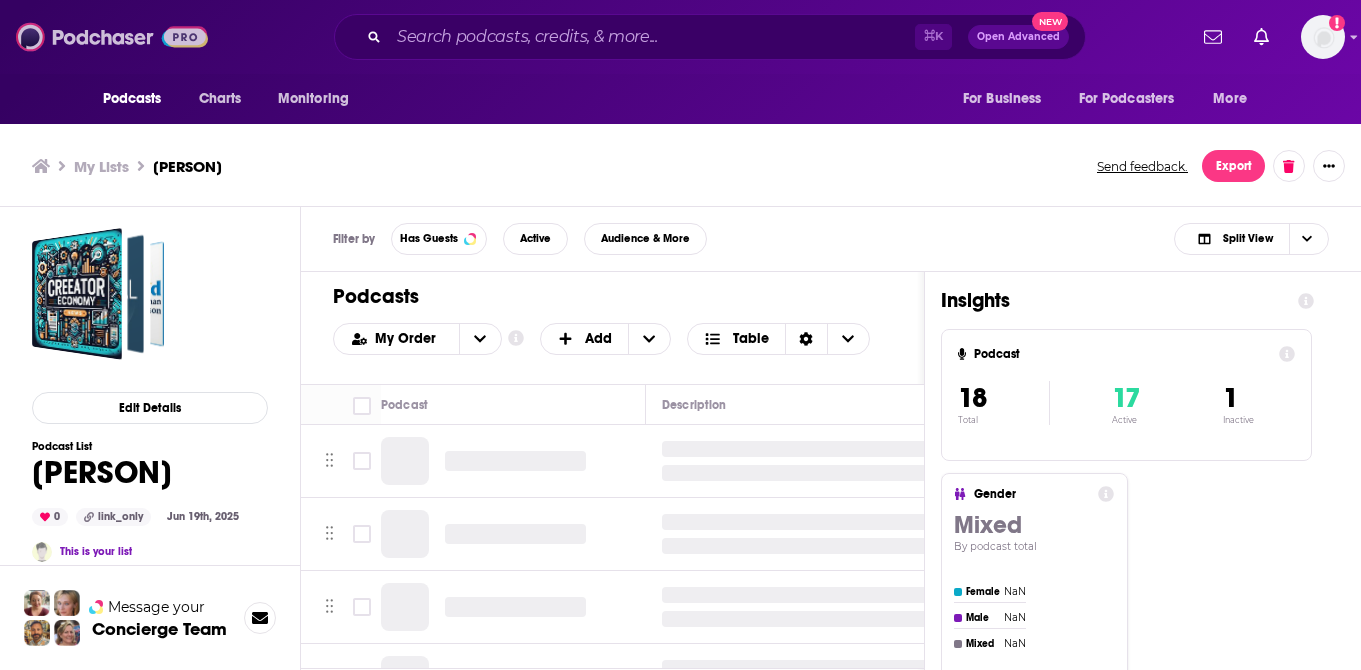 click at bounding box center (112, 37) 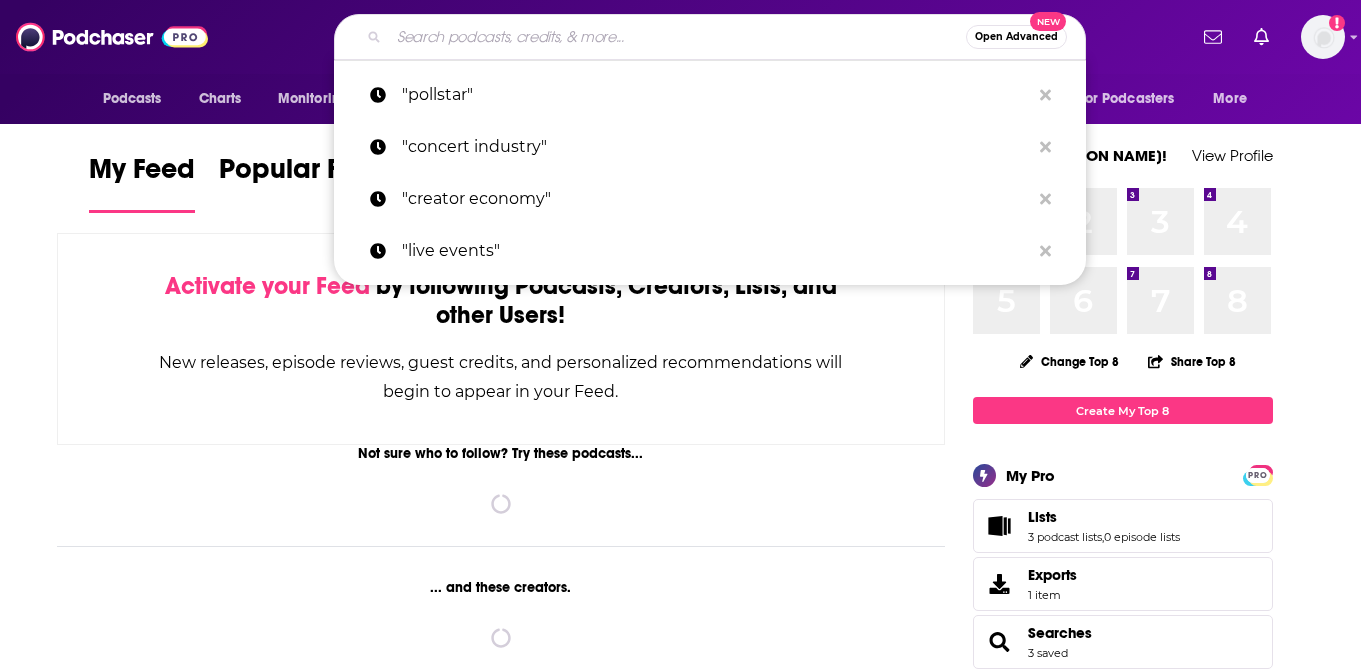 click at bounding box center [677, 37] 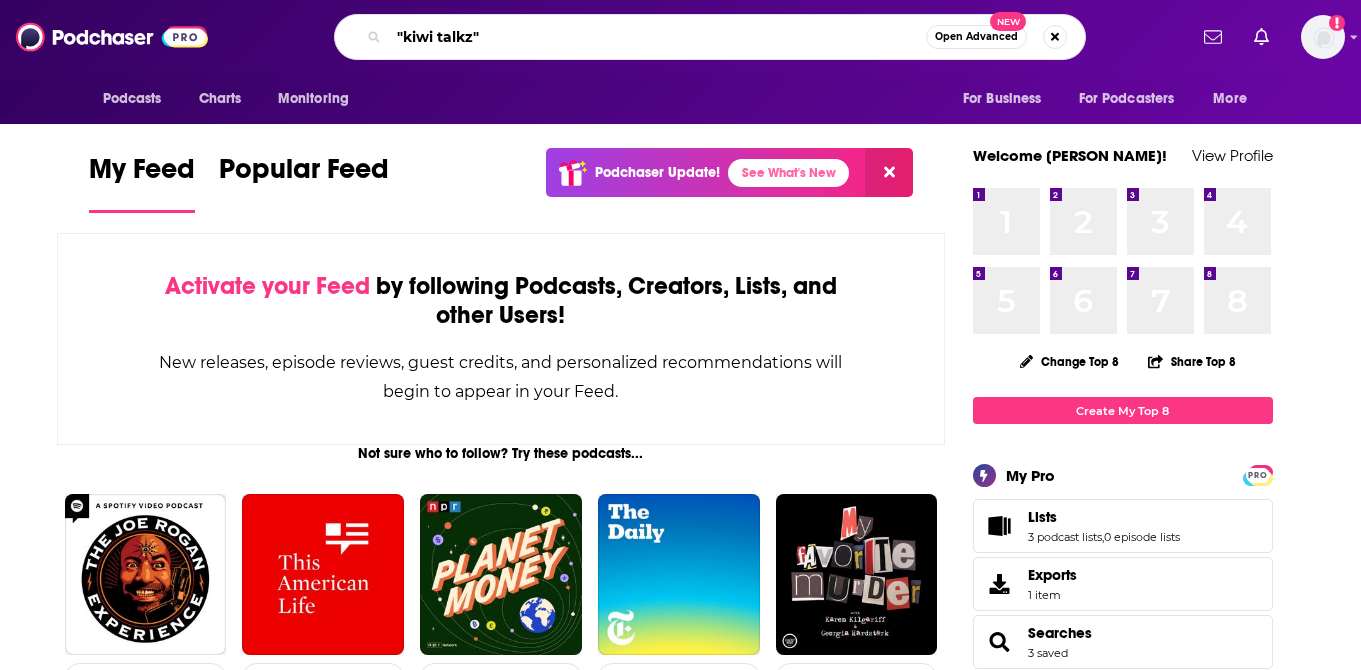 type on ""kiwi talkz"" 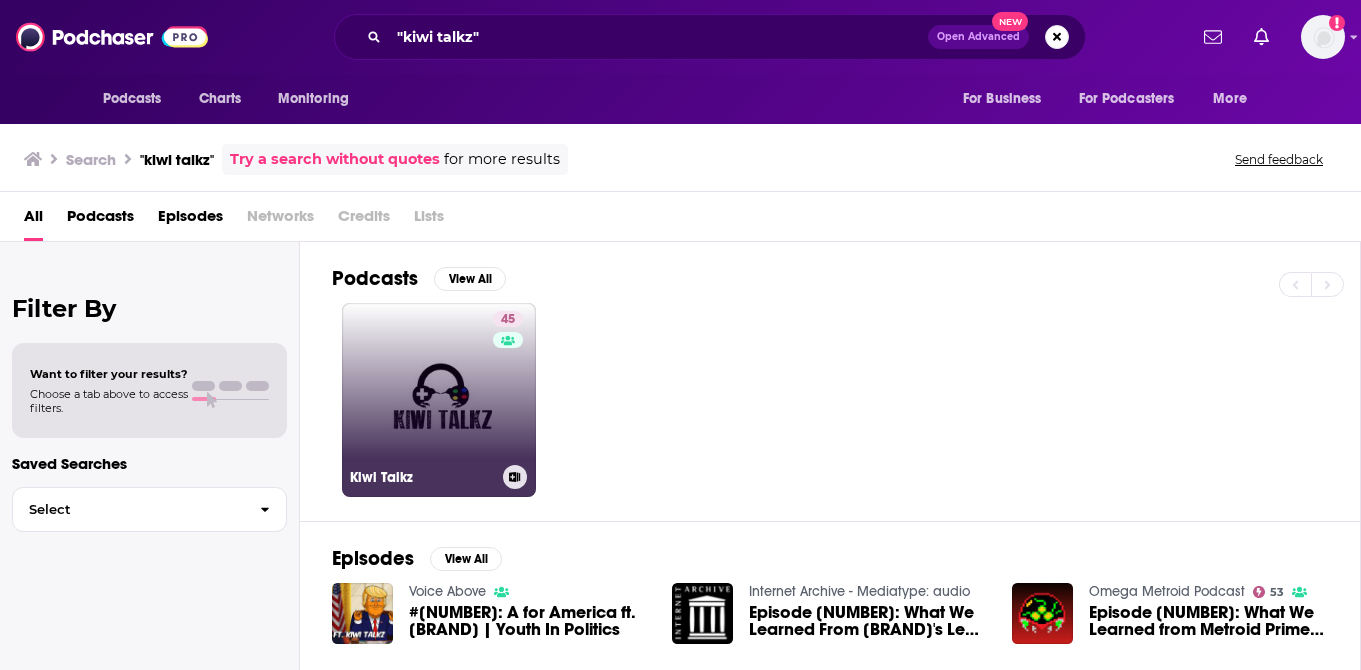 click on "[NUMBER] [PODCAST NAME]" at bounding box center [439, 400] 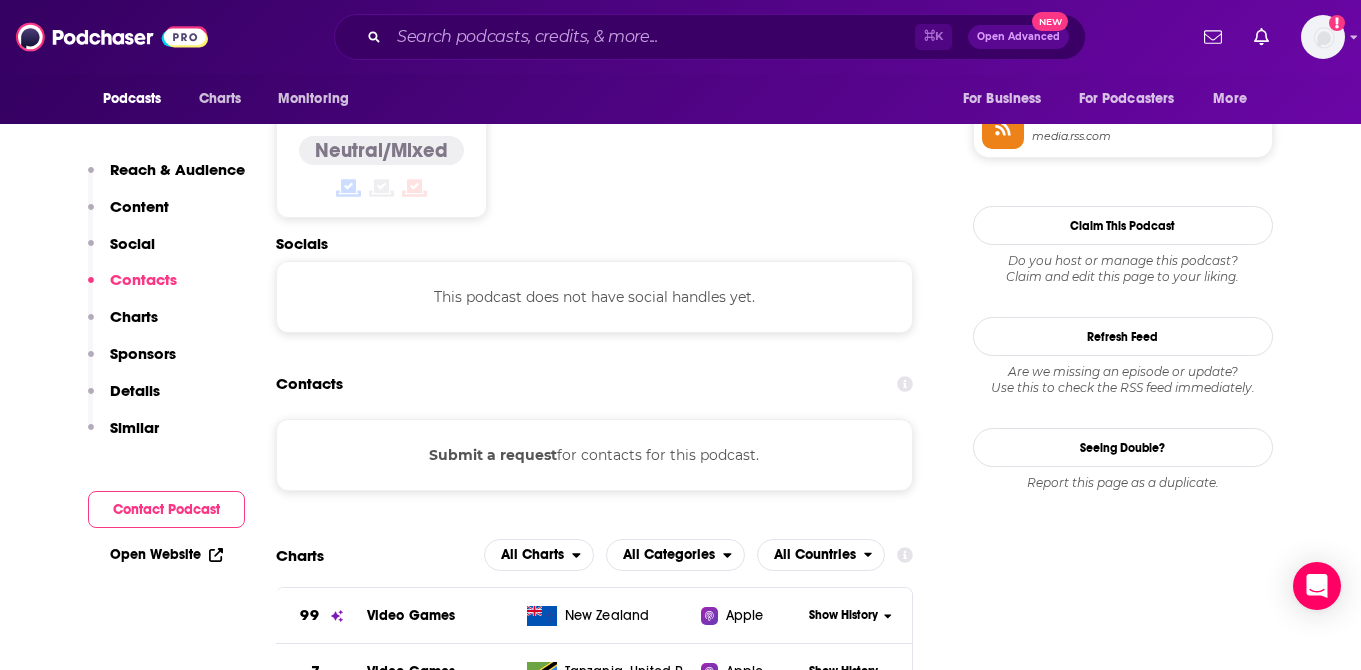 scroll, scrollTop: 1523, scrollLeft: 0, axis: vertical 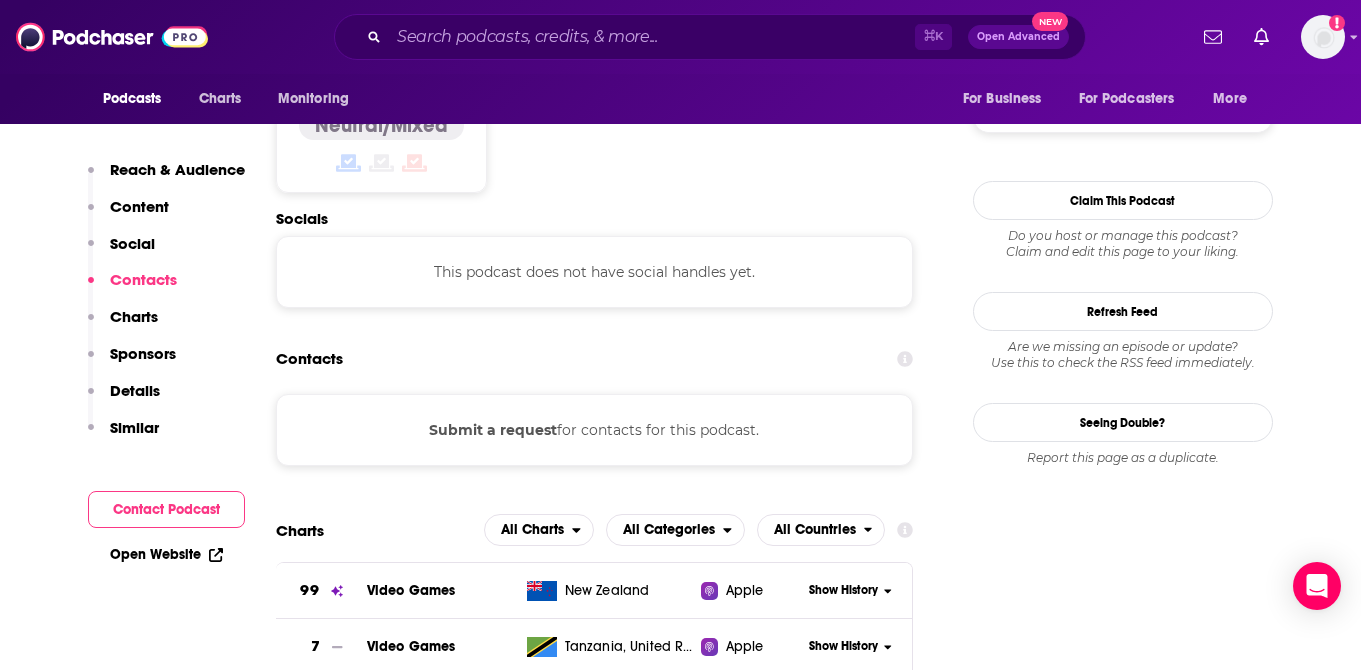 click on "Submit a request" at bounding box center (493, 430) 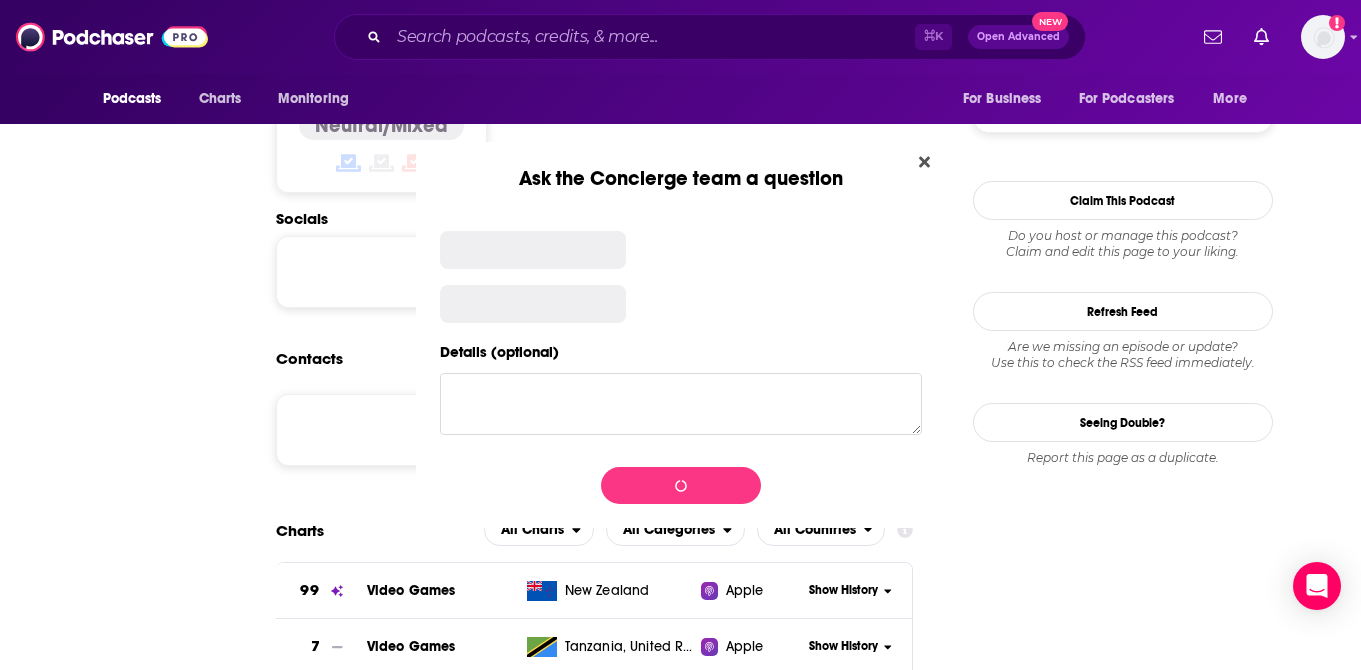 scroll, scrollTop: 0, scrollLeft: 0, axis: both 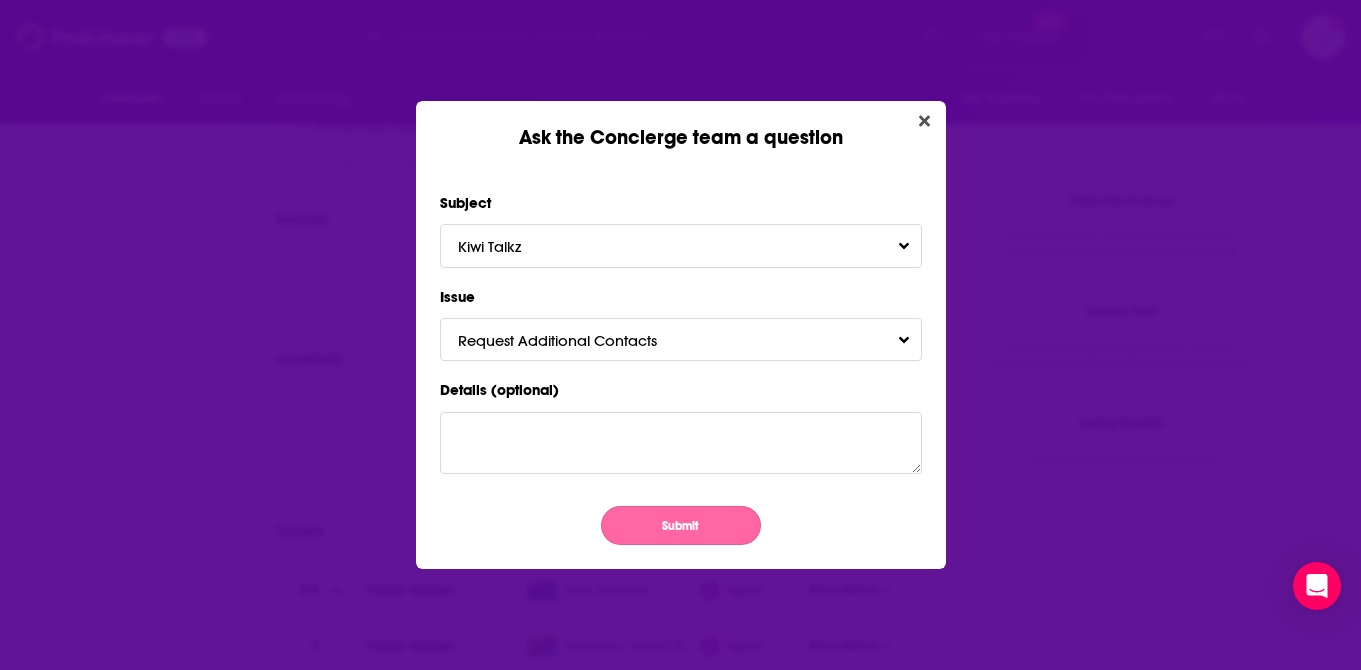 click on "Submit" at bounding box center (681, 525) 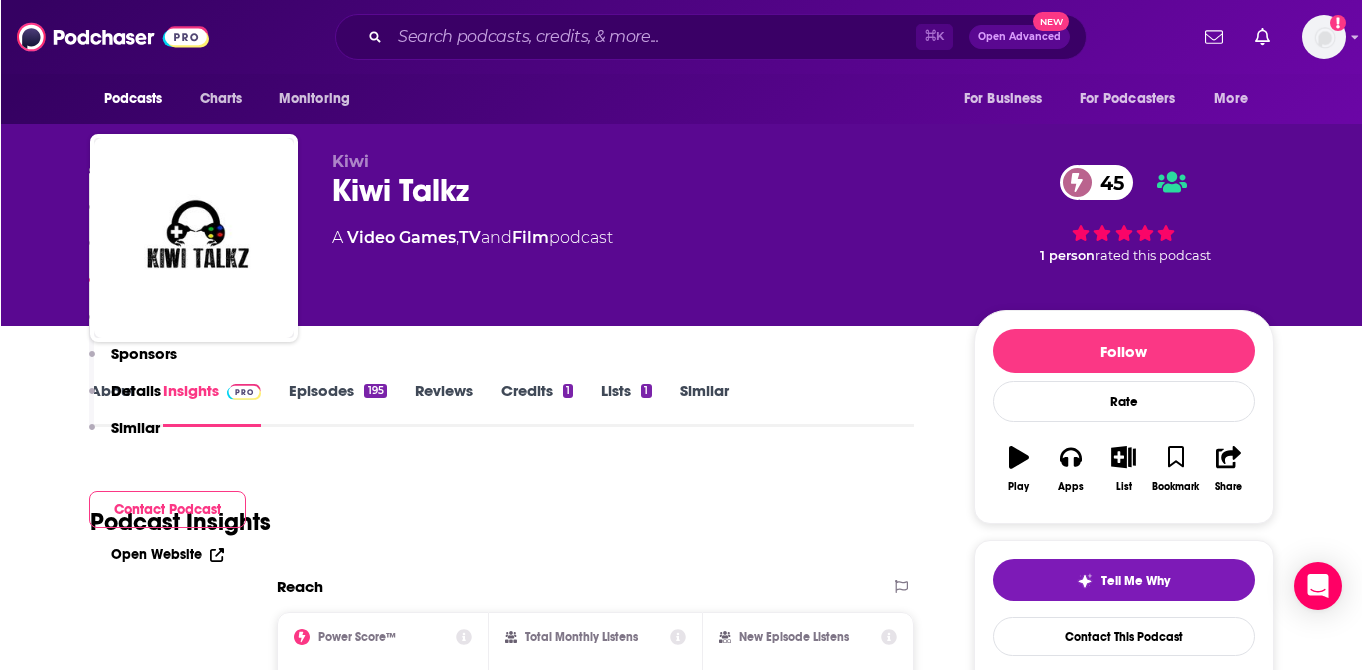 scroll, scrollTop: 1523, scrollLeft: 0, axis: vertical 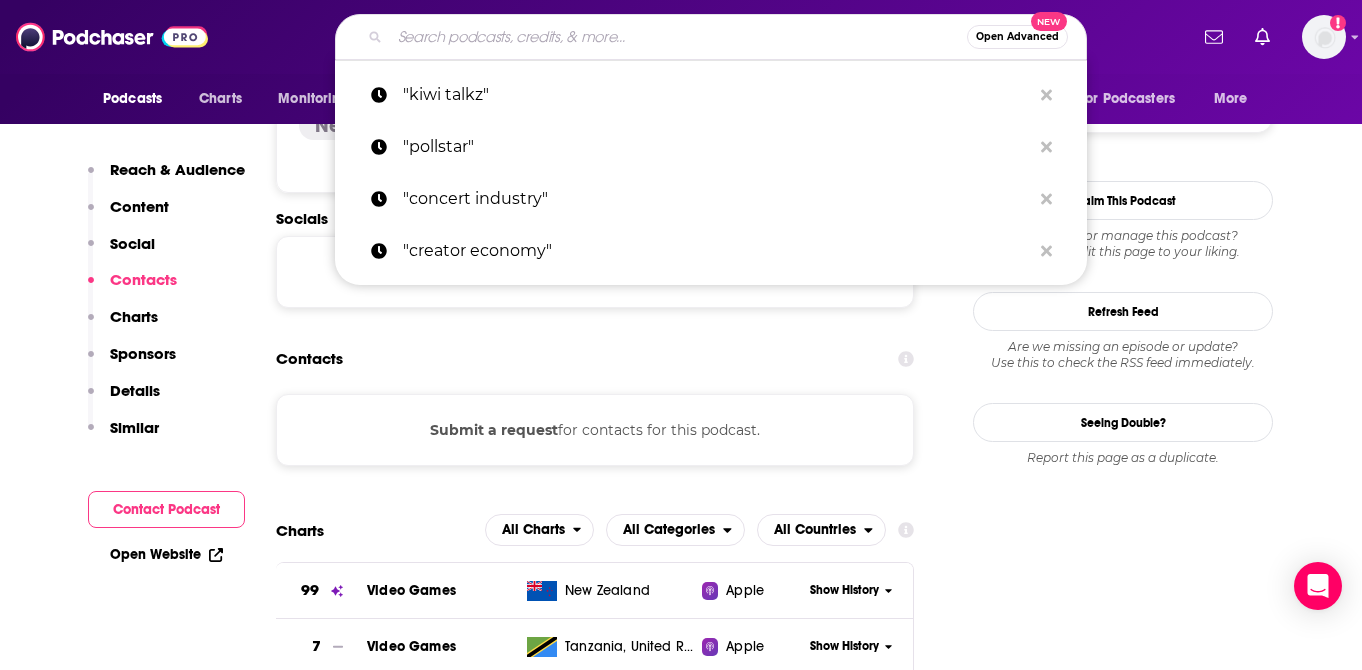 click at bounding box center (678, 37) 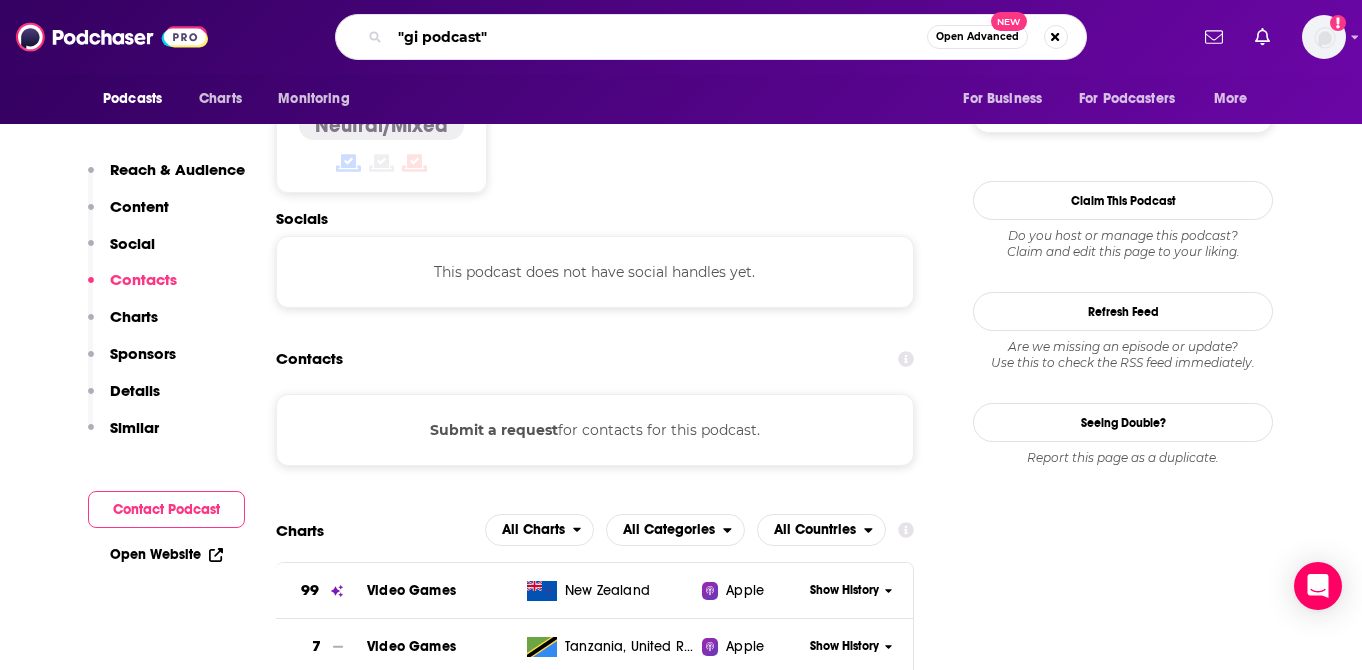 type on ""gi podcast"" 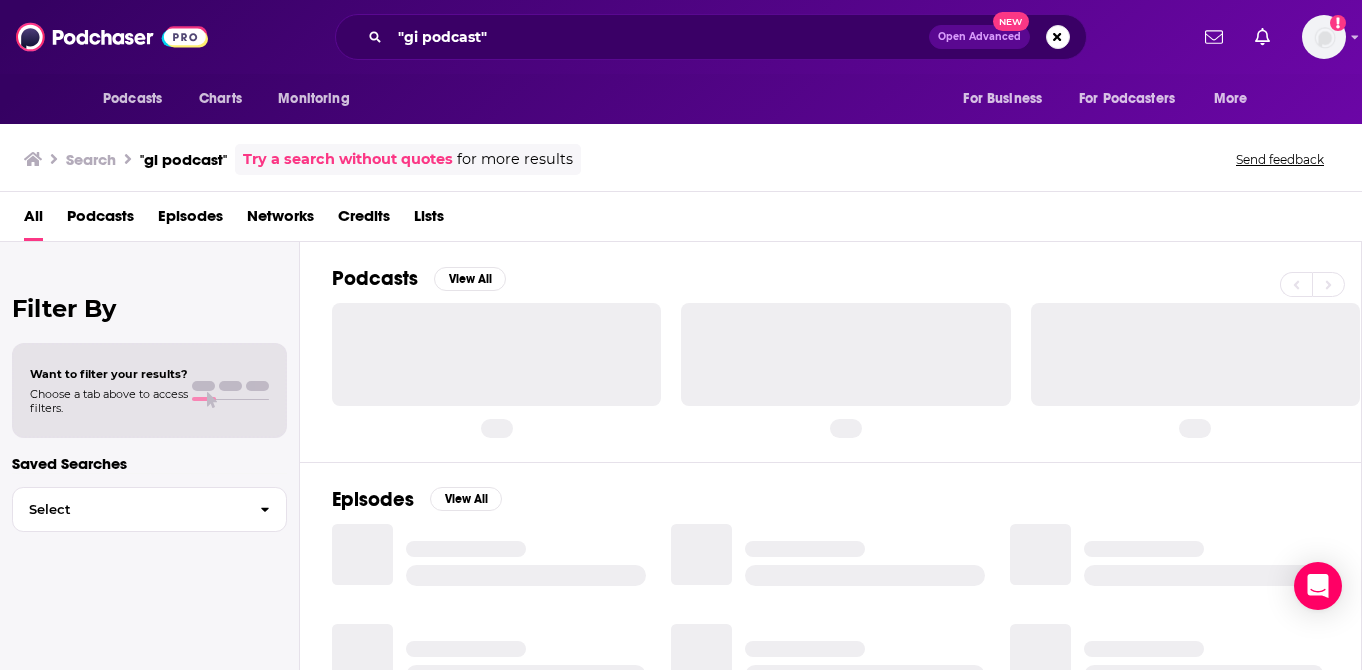 scroll, scrollTop: 0, scrollLeft: 0, axis: both 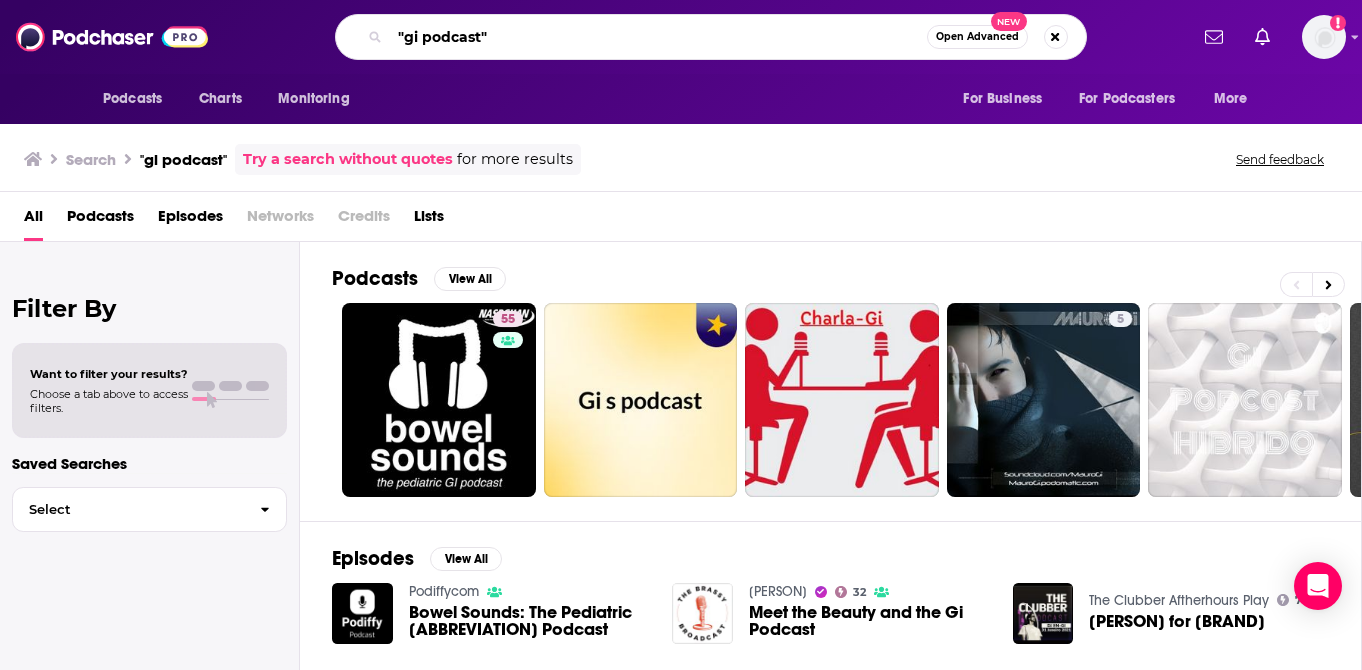 click on ""gi podcast"" at bounding box center [658, 37] 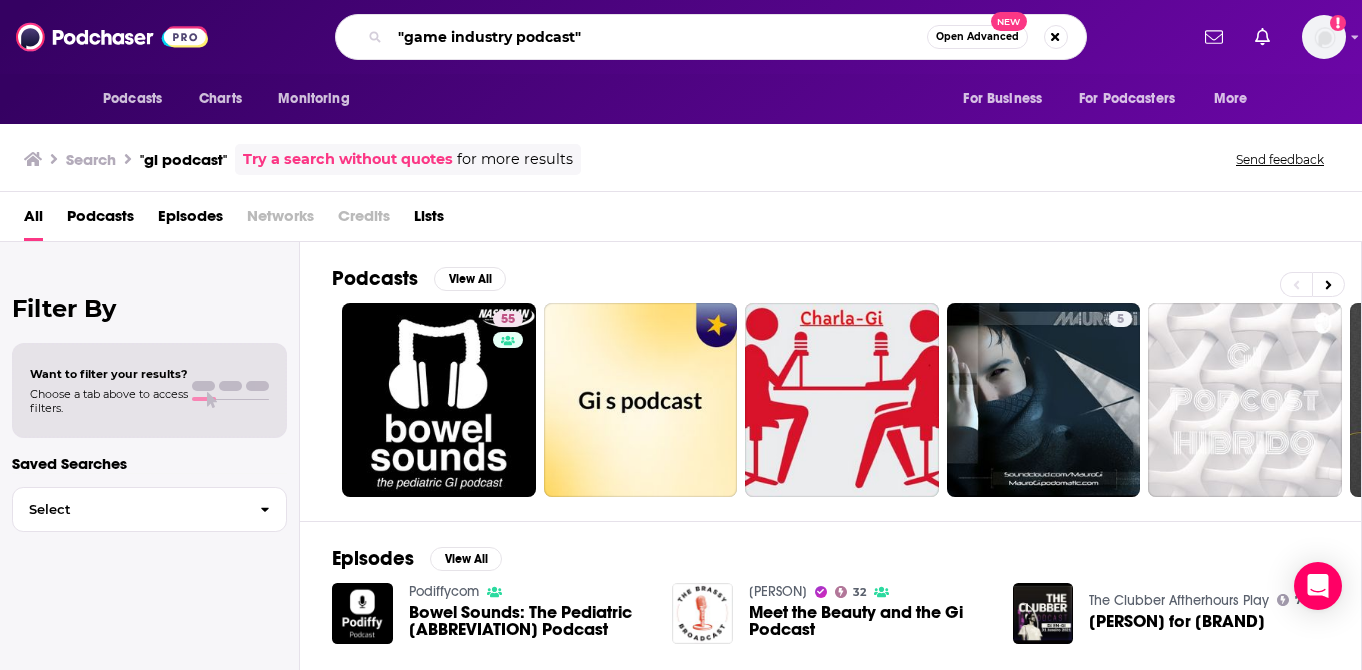 type on ""game industry podcast"" 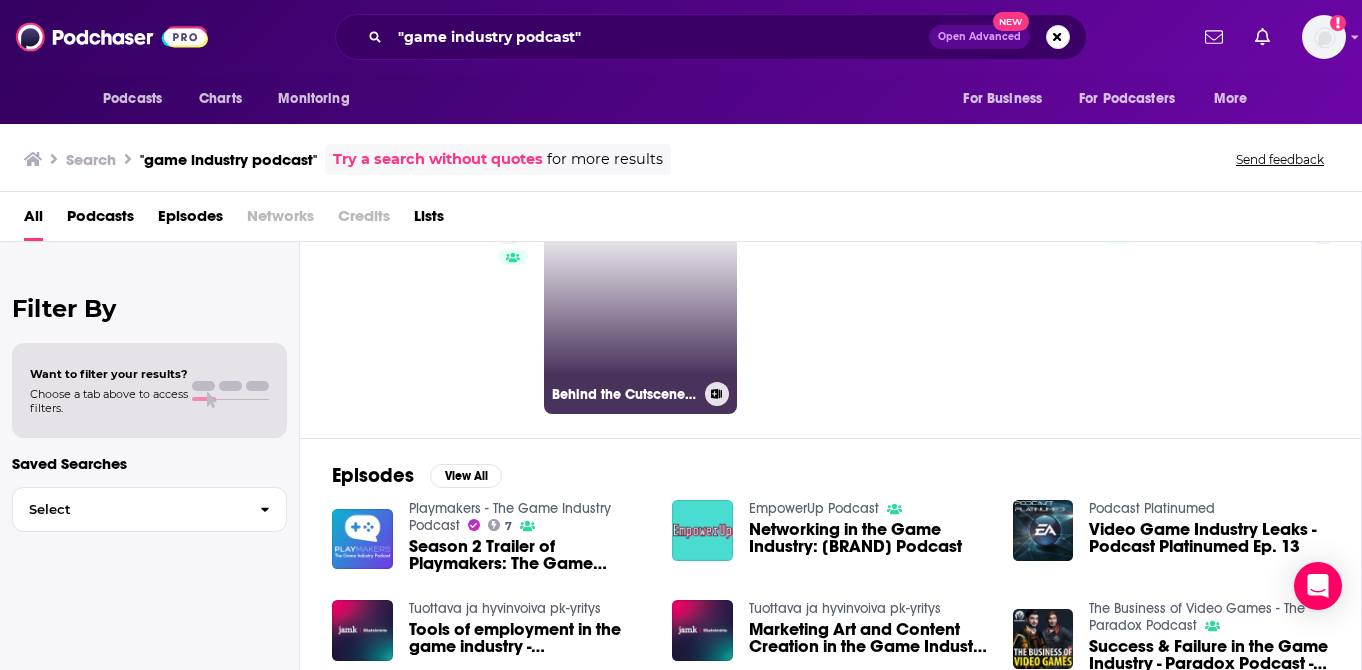 scroll, scrollTop: 89, scrollLeft: 0, axis: vertical 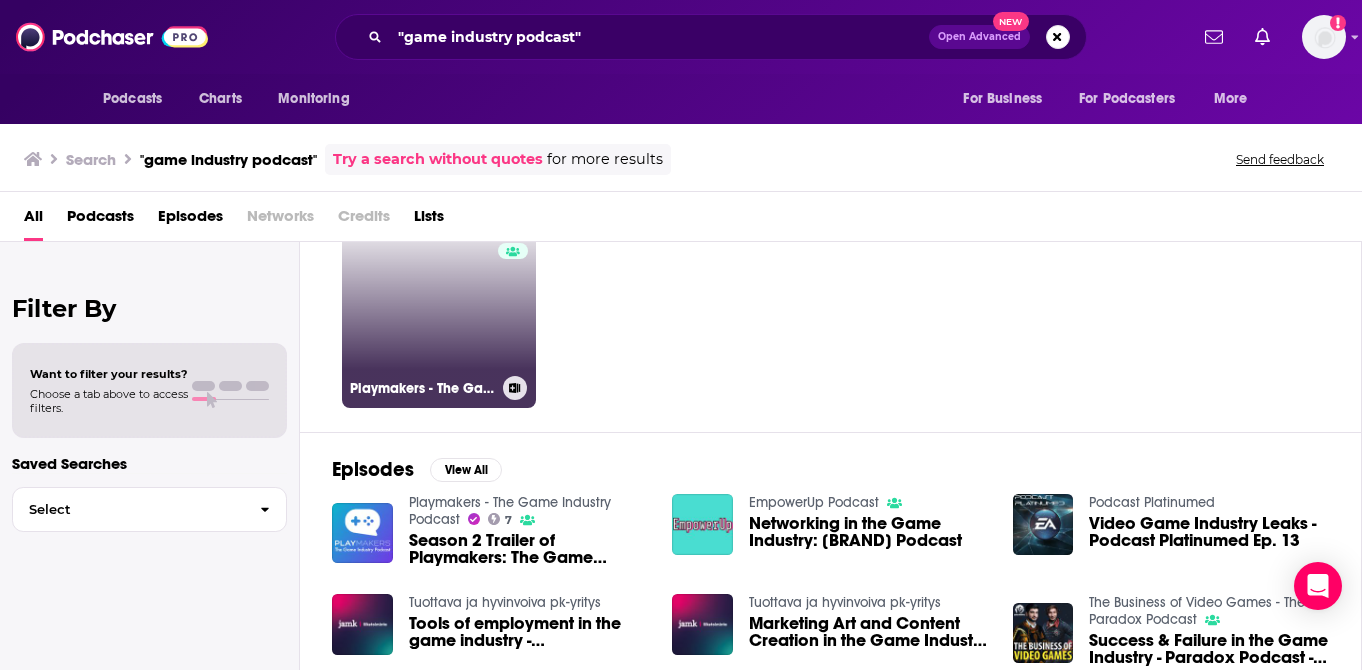 click on "[NUMBER] [BRAND] - The Game Industry Podcast" at bounding box center [439, 311] 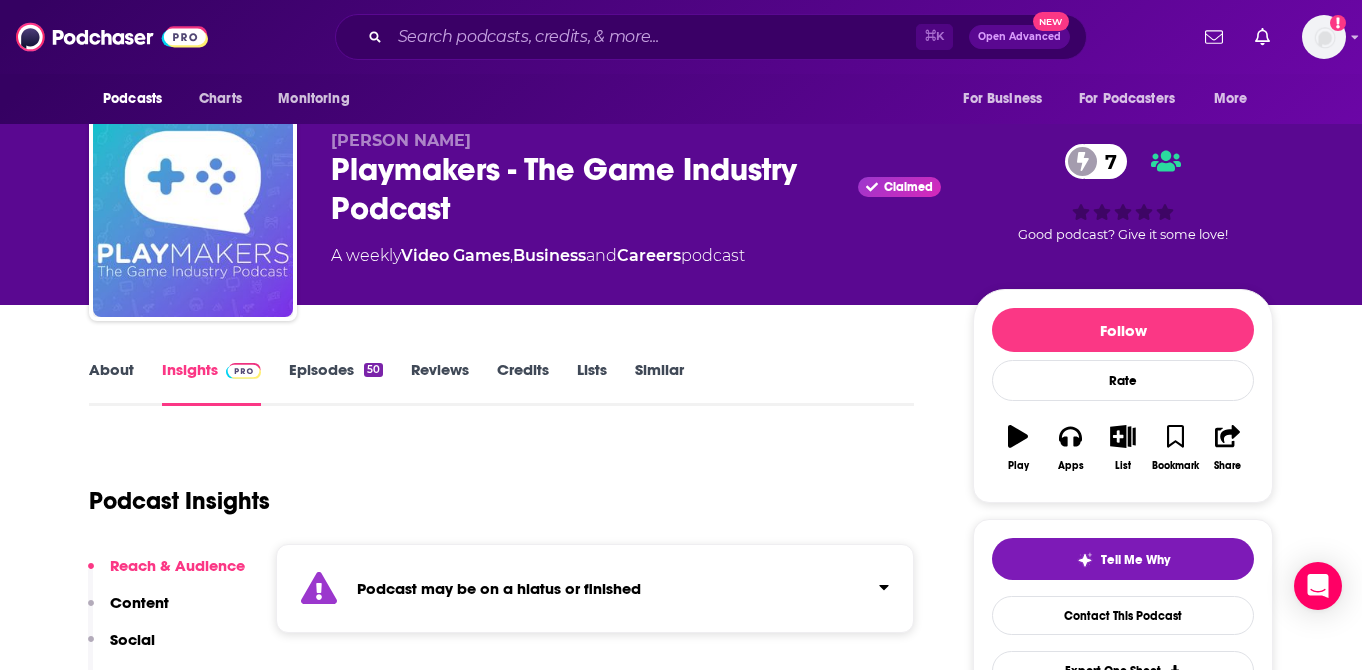scroll, scrollTop: 22, scrollLeft: 0, axis: vertical 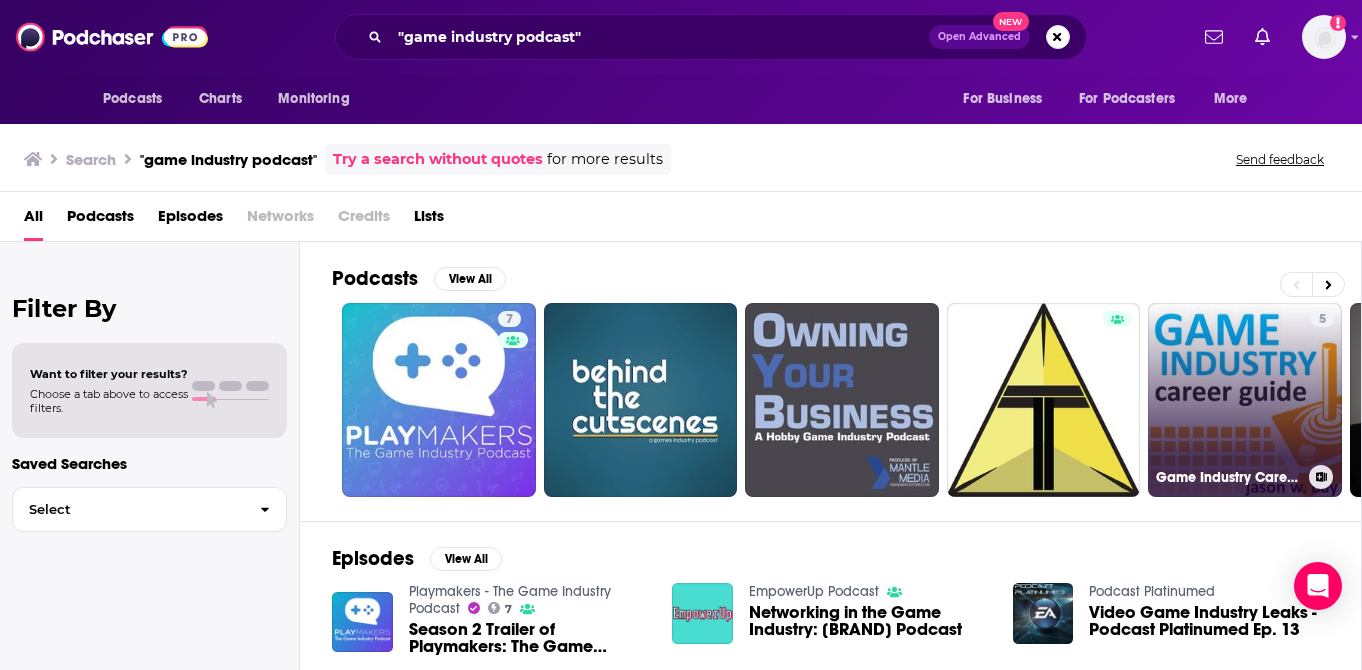 click on "[NUMBER] [PODCAST NAME]" at bounding box center (1245, 400) 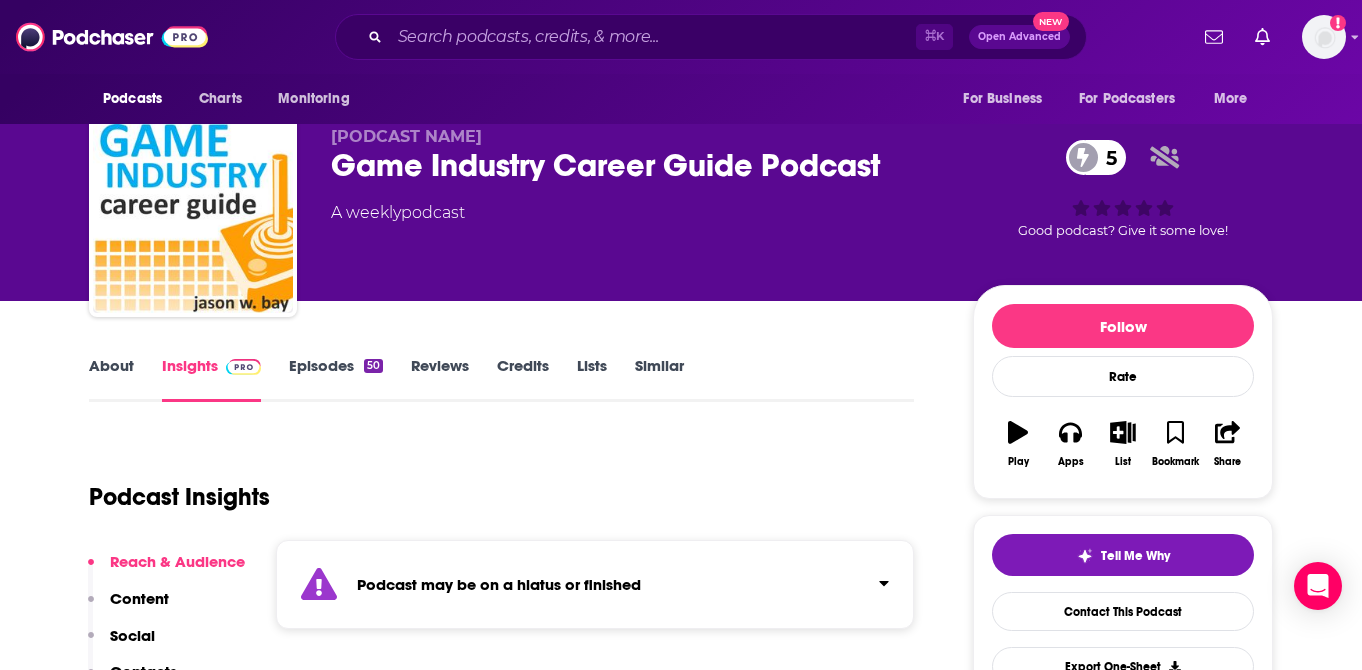 scroll, scrollTop: 29, scrollLeft: 0, axis: vertical 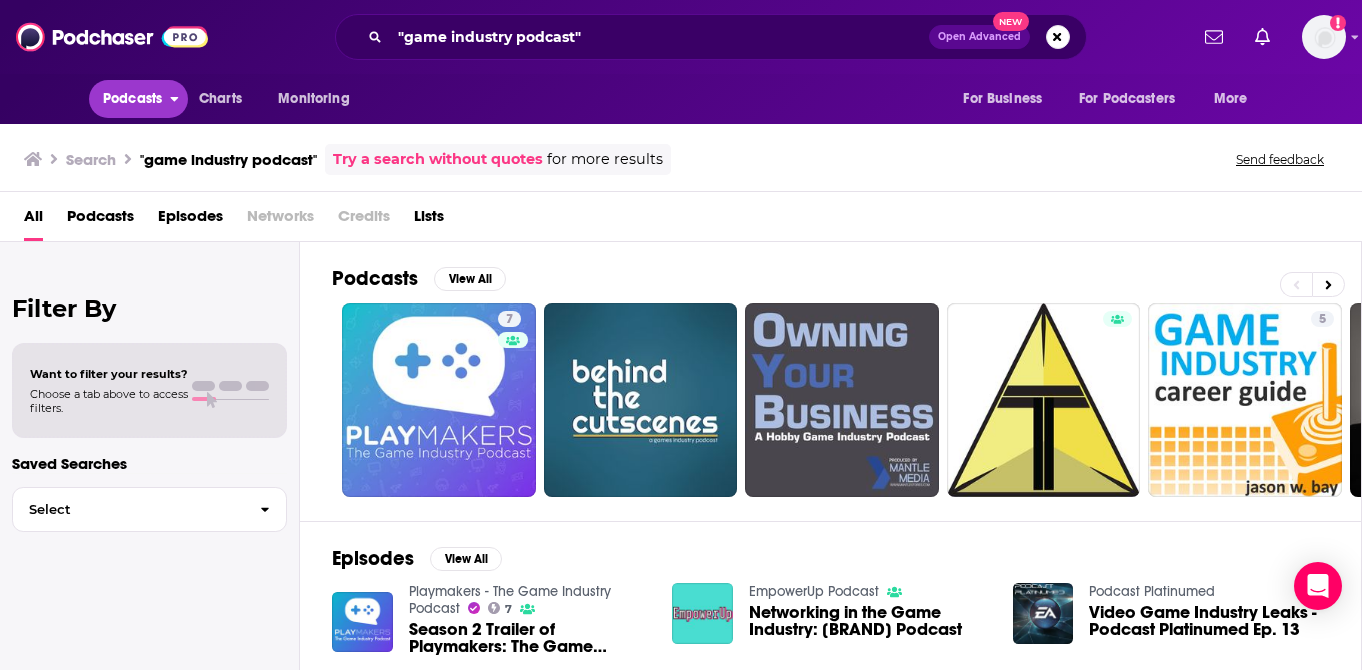 click 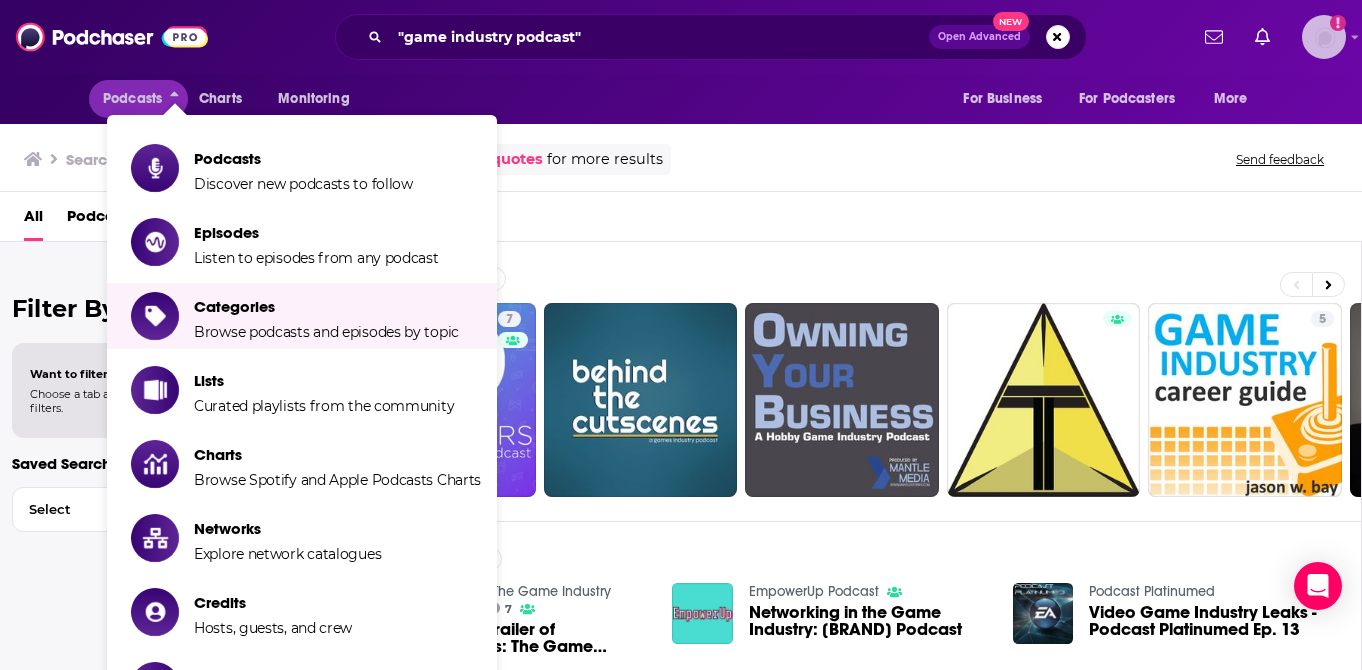 click at bounding box center (1324, 37) 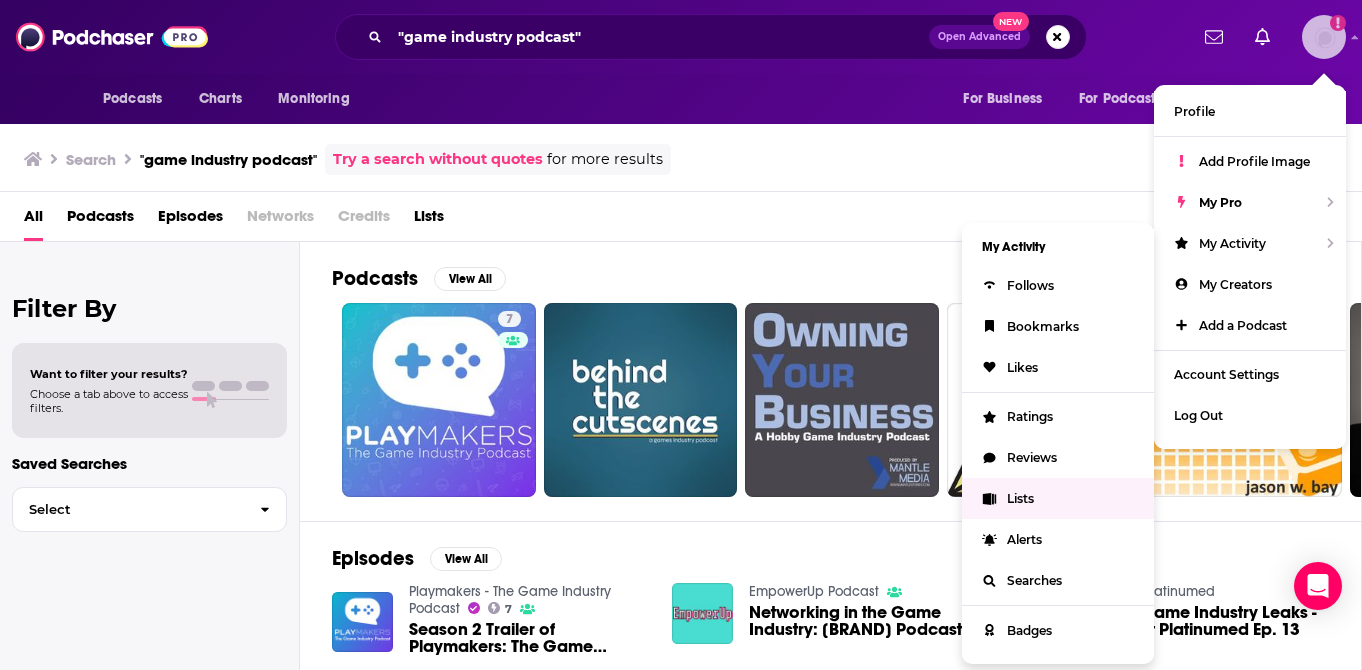 click on "Lists" at bounding box center [1020, 498] 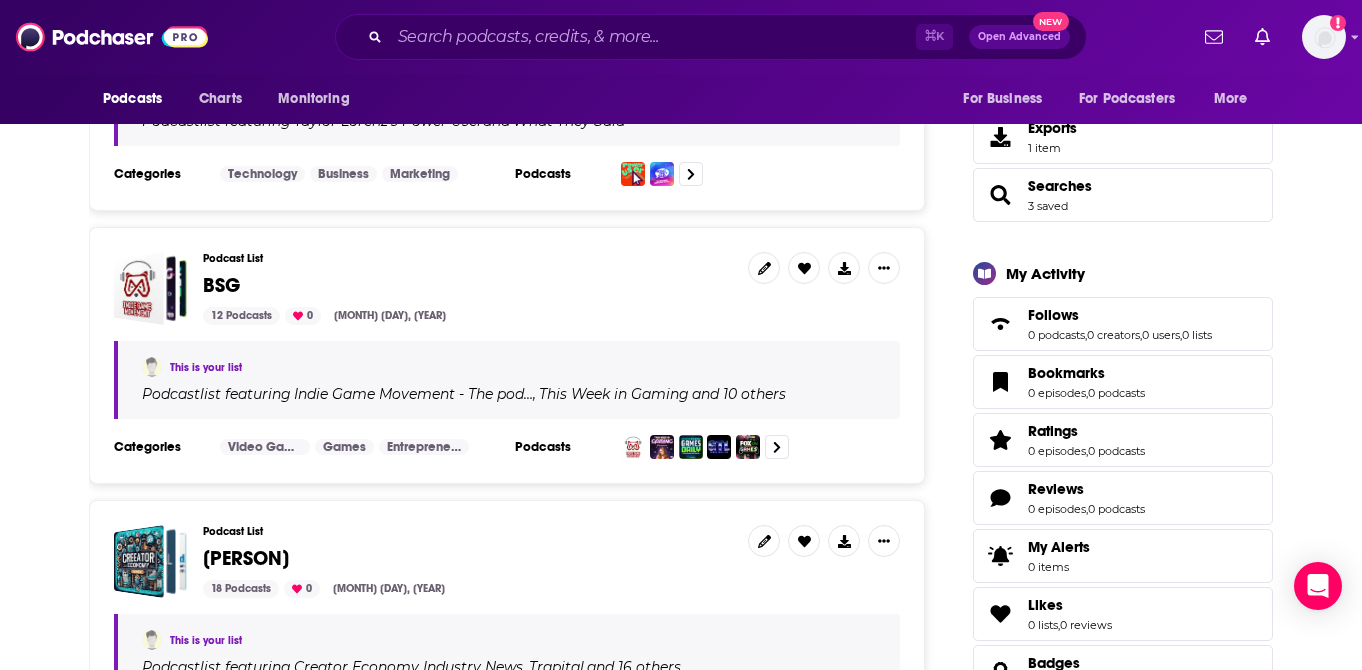 scroll, scrollTop: 509, scrollLeft: 0, axis: vertical 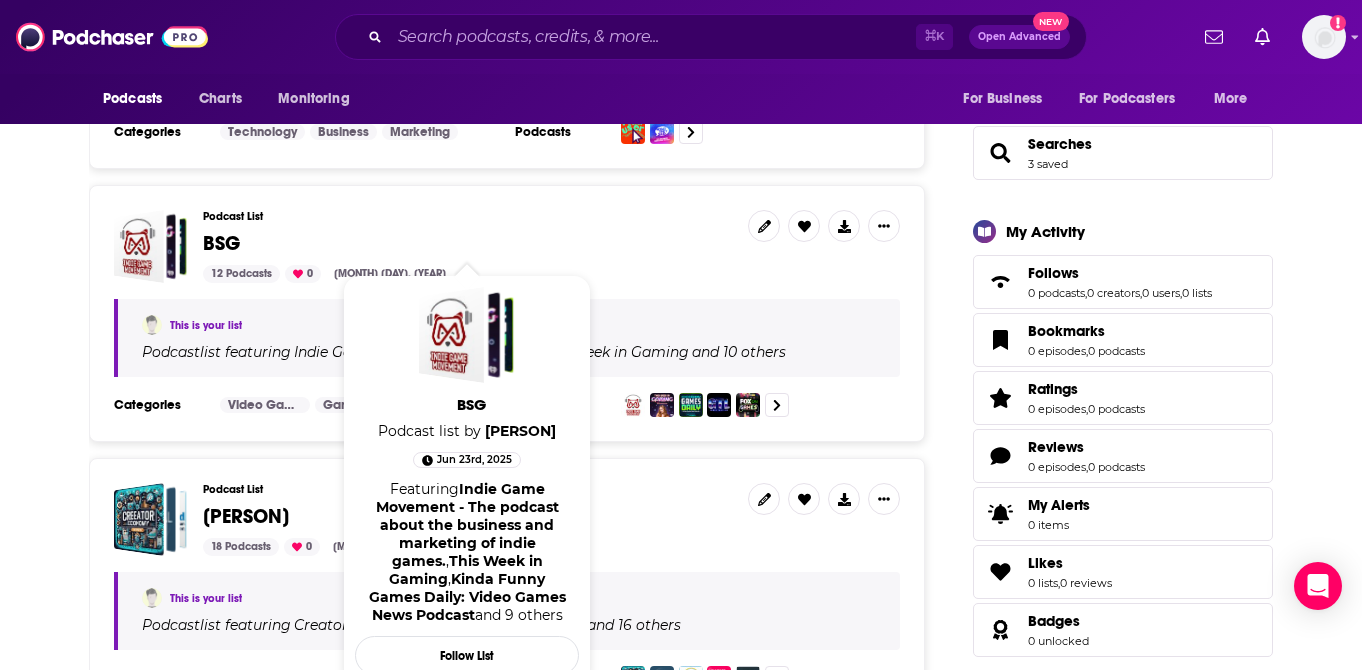 click on "BSG" at bounding box center [221, 243] 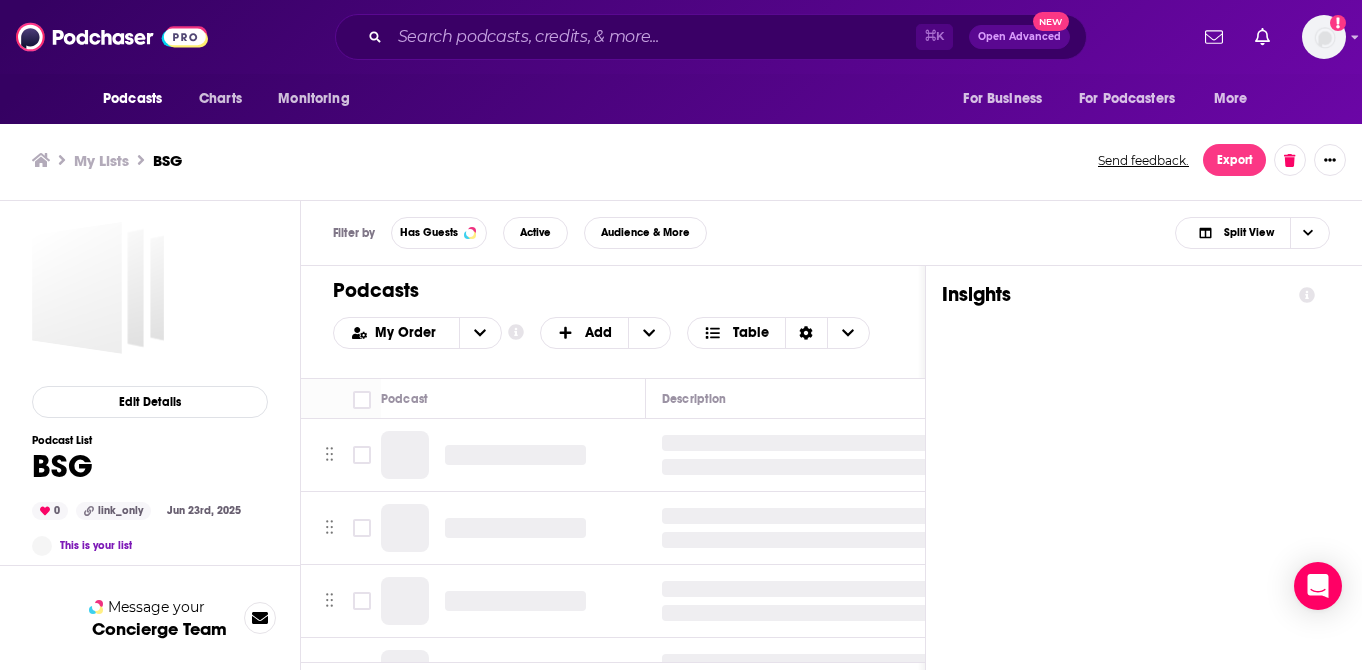 scroll, scrollTop: 0, scrollLeft: 0, axis: both 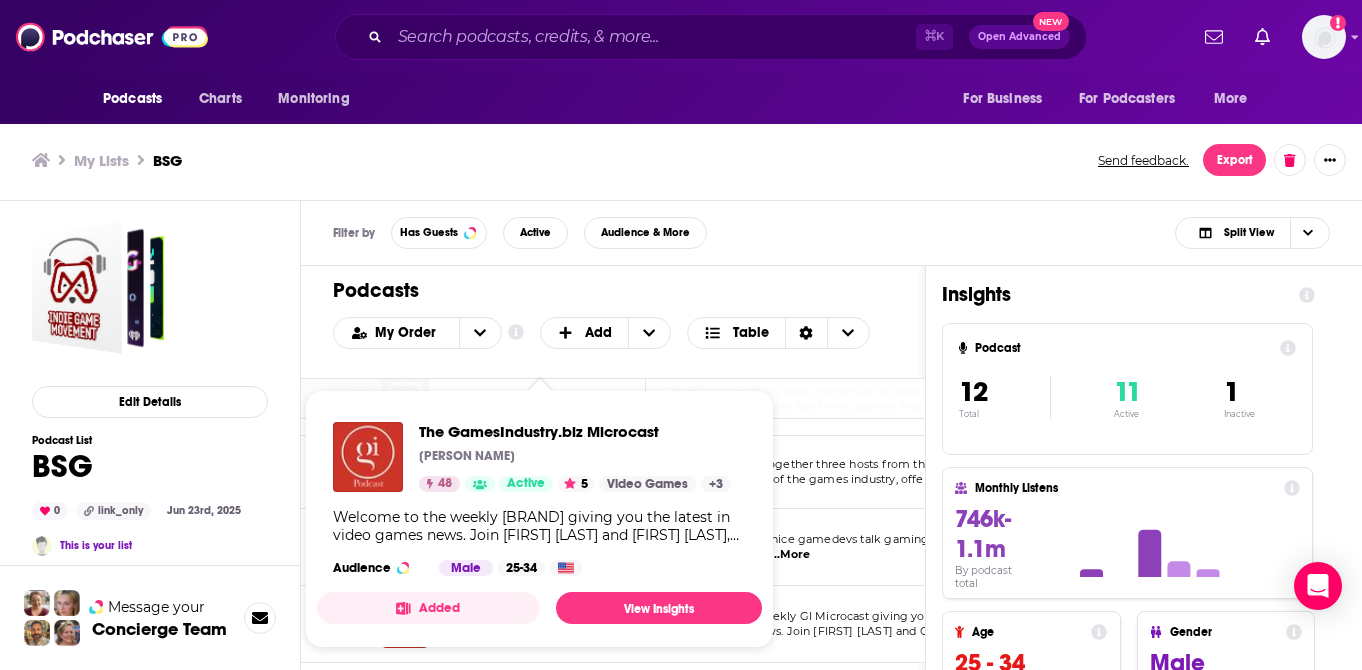 click on "Added" at bounding box center (428, 608) 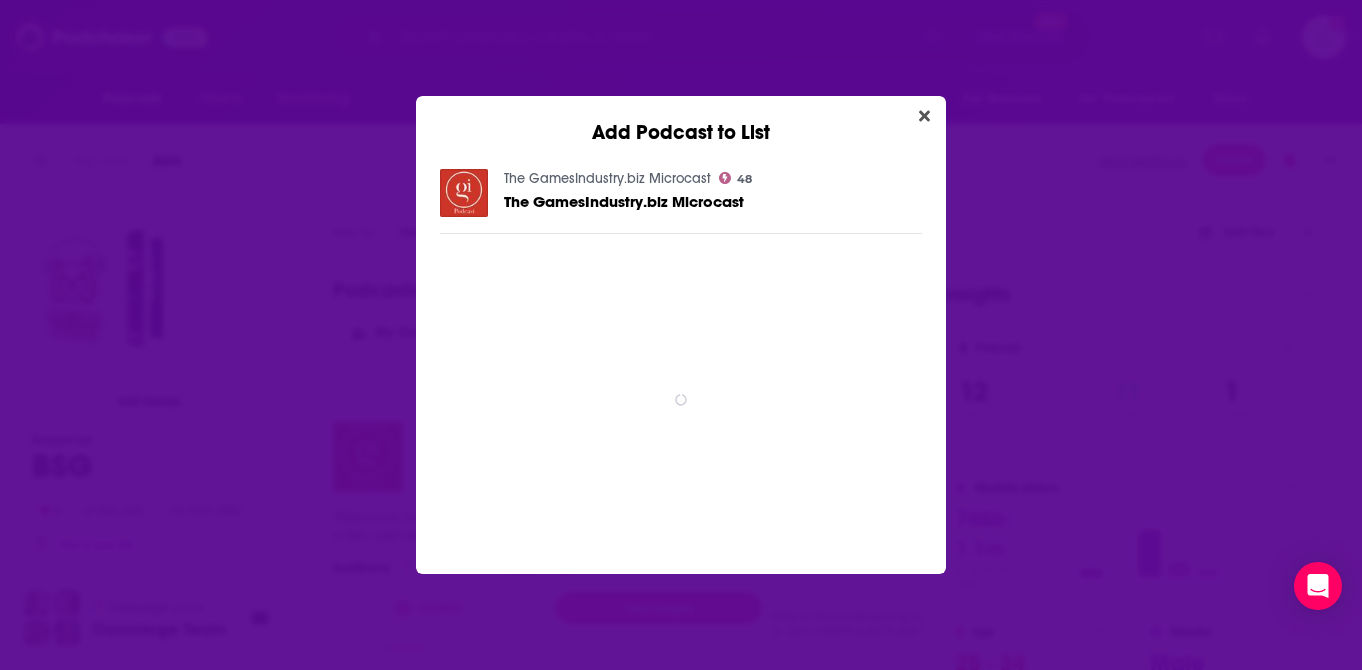 scroll, scrollTop: 0, scrollLeft: 0, axis: both 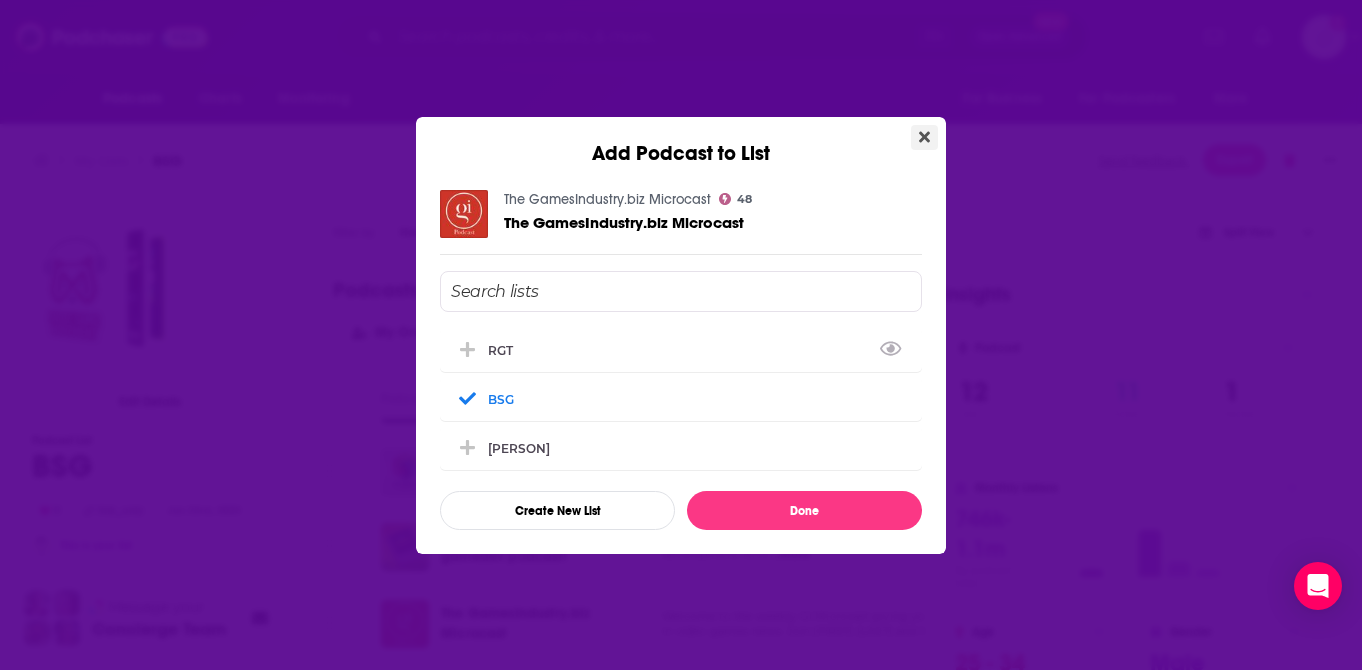click at bounding box center [924, 137] 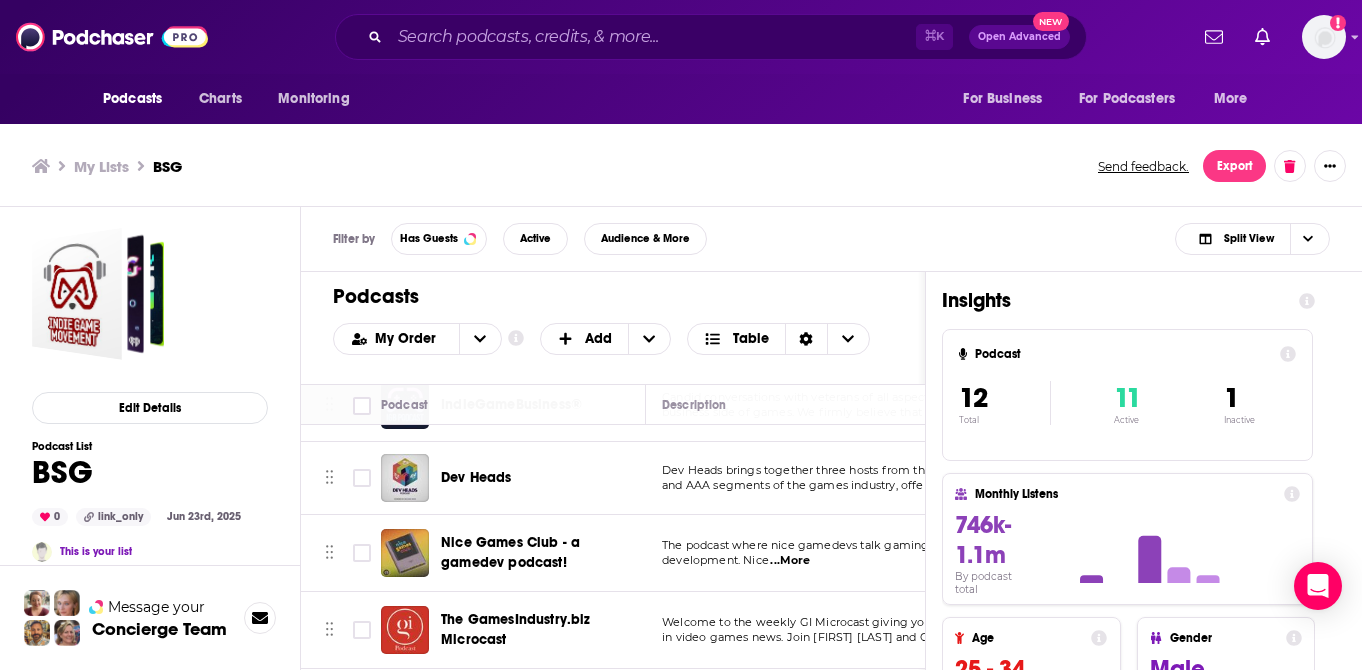 scroll, scrollTop: 6, scrollLeft: 0, axis: vertical 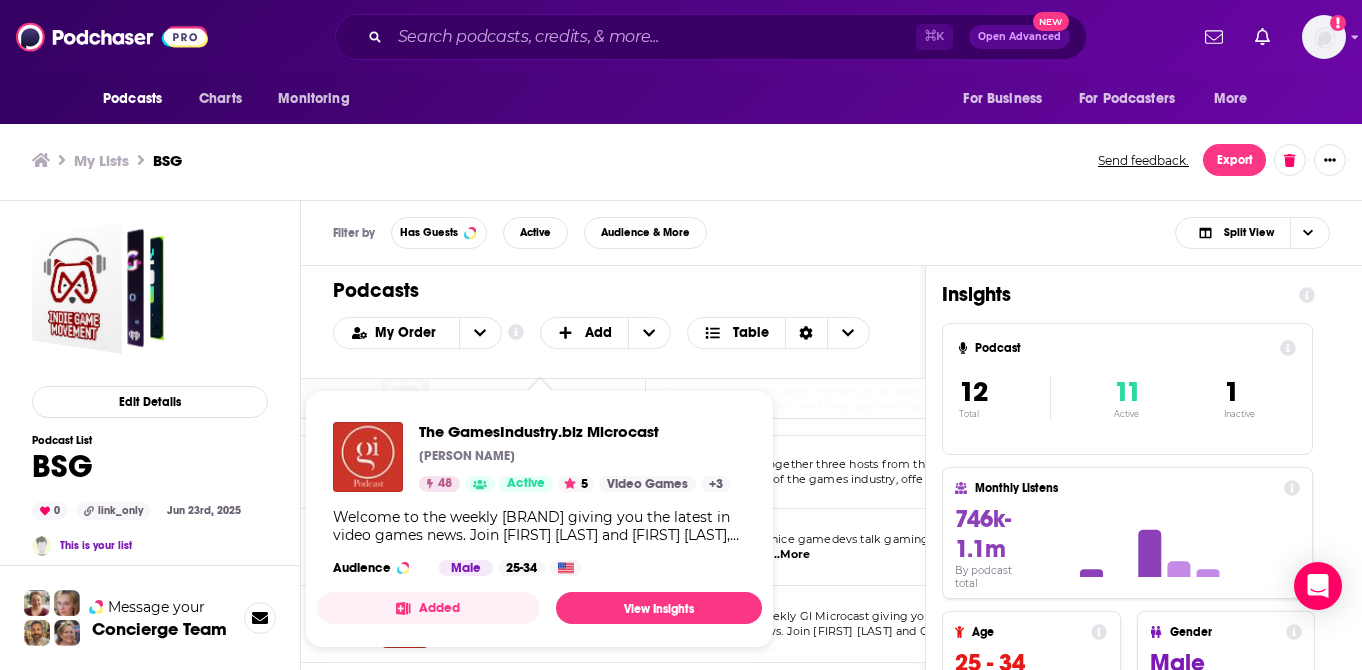 click on "Added View Insights" at bounding box center (539, 608) 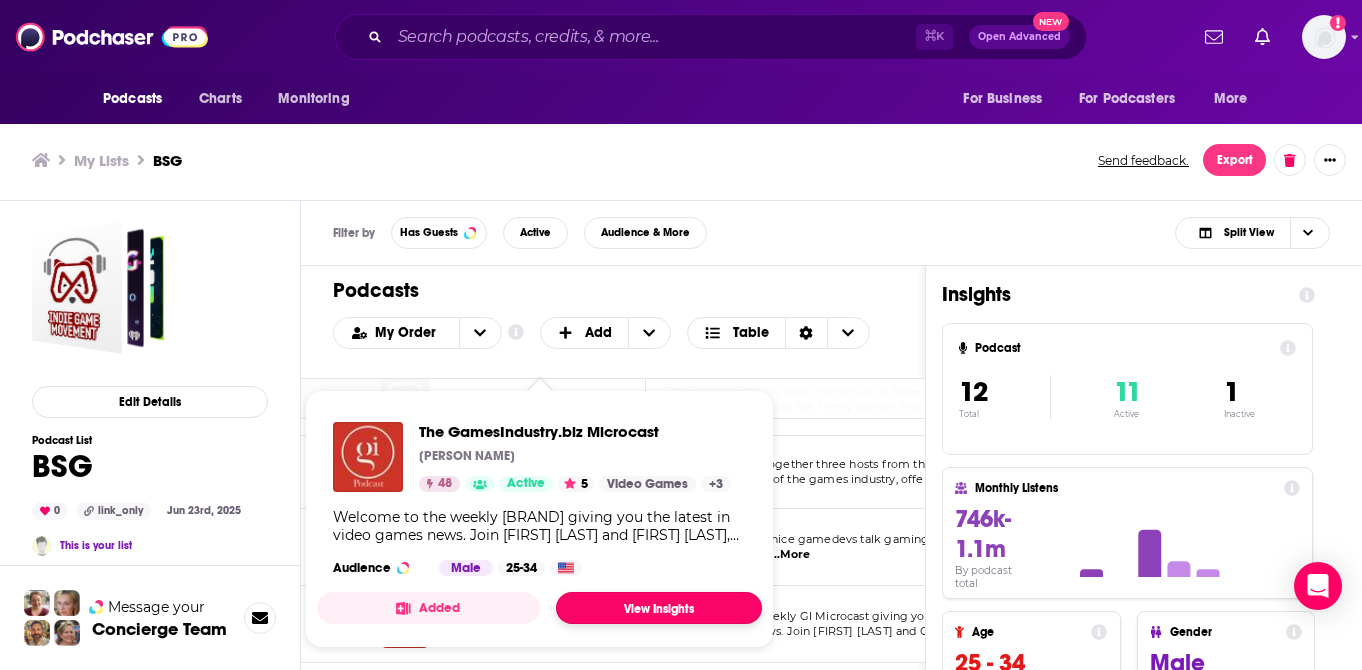 click on "View Insights" at bounding box center (659, 608) 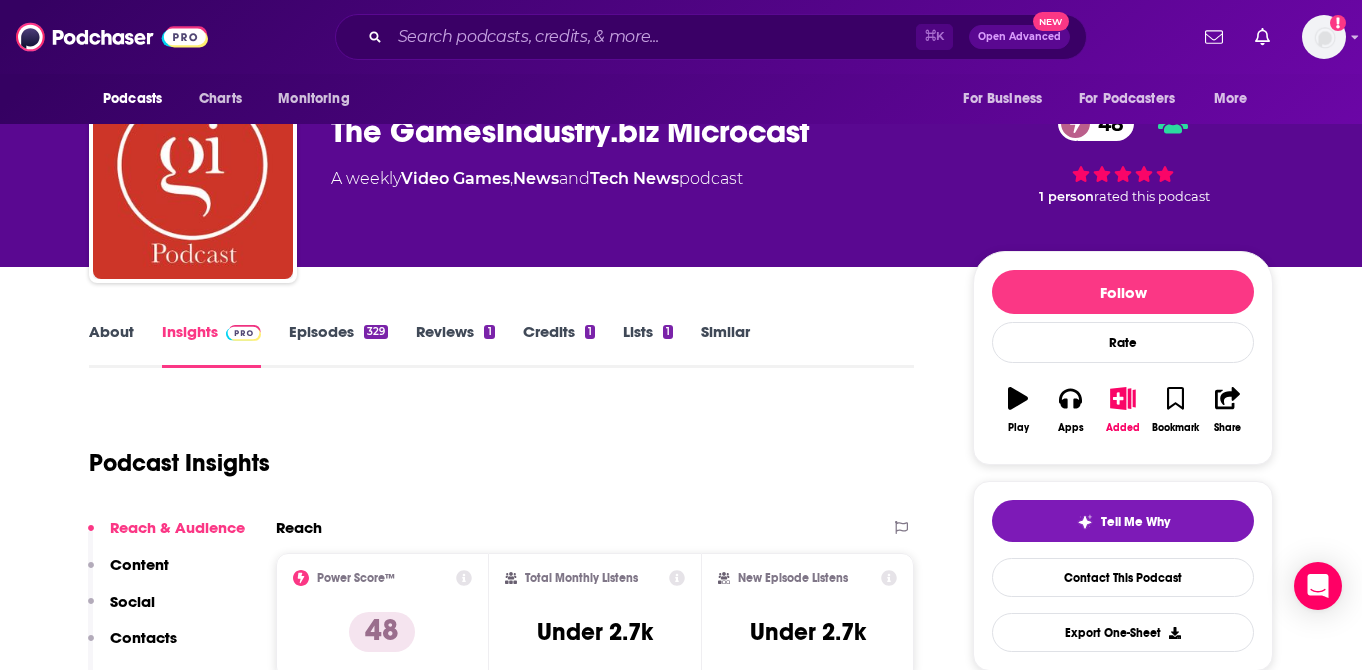 scroll, scrollTop: 66, scrollLeft: 0, axis: vertical 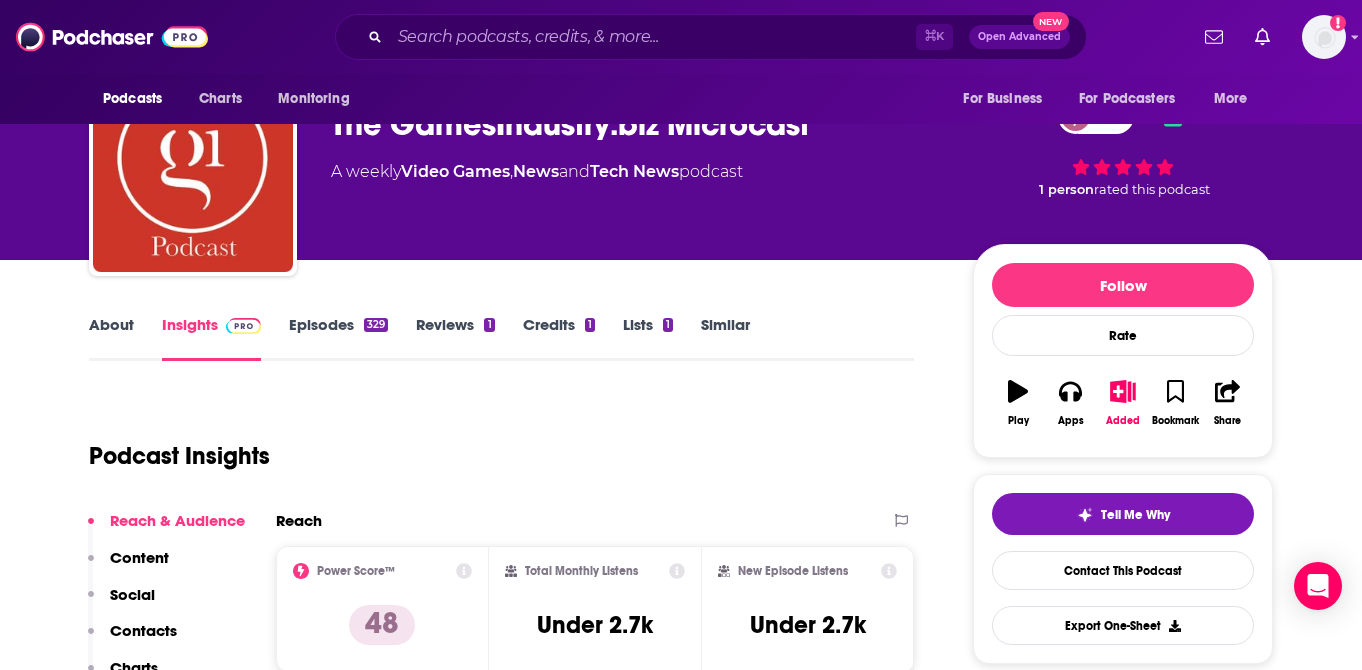 click on "Episodes 329" at bounding box center (338, 338) 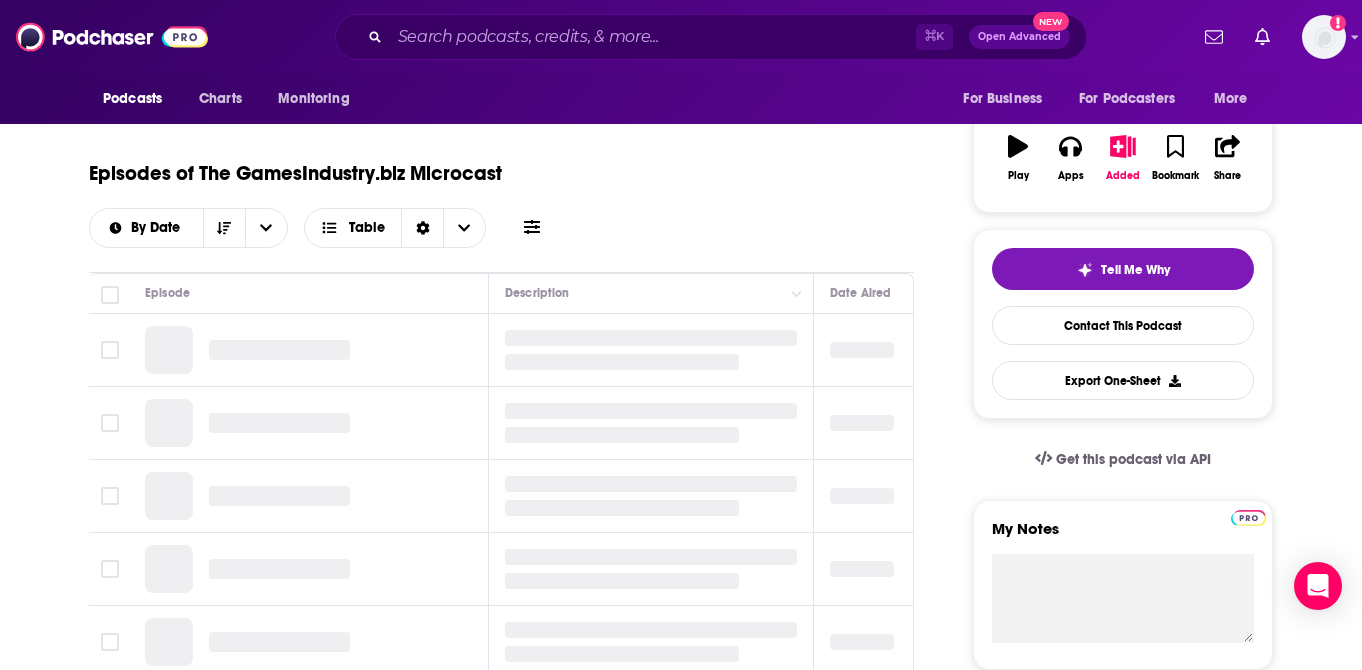 scroll, scrollTop: 353, scrollLeft: 0, axis: vertical 